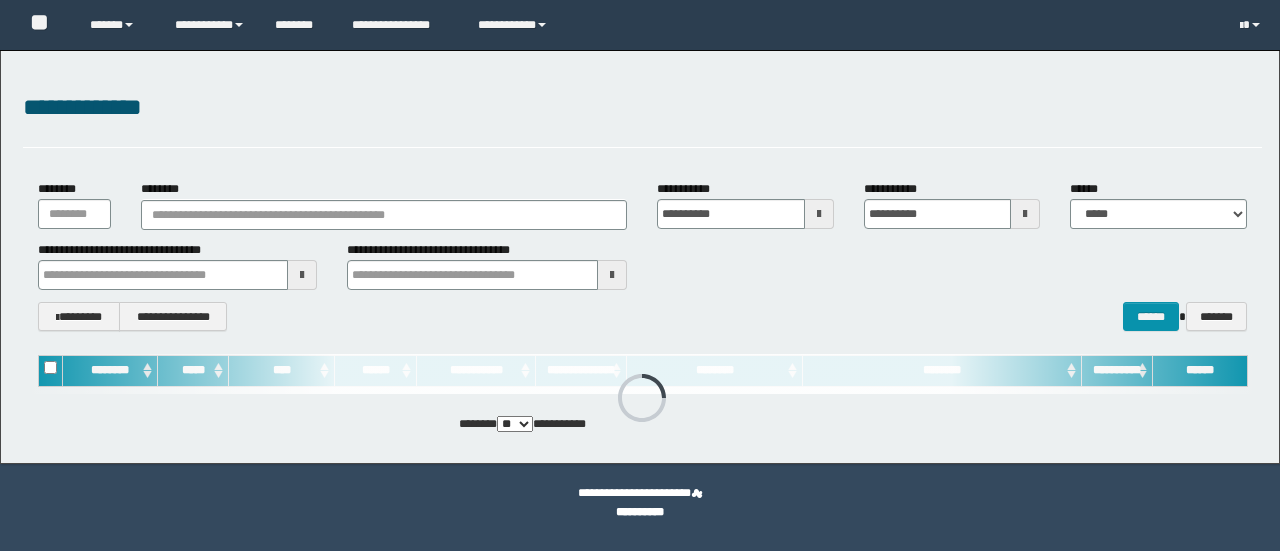 scroll, scrollTop: 0, scrollLeft: 0, axis: both 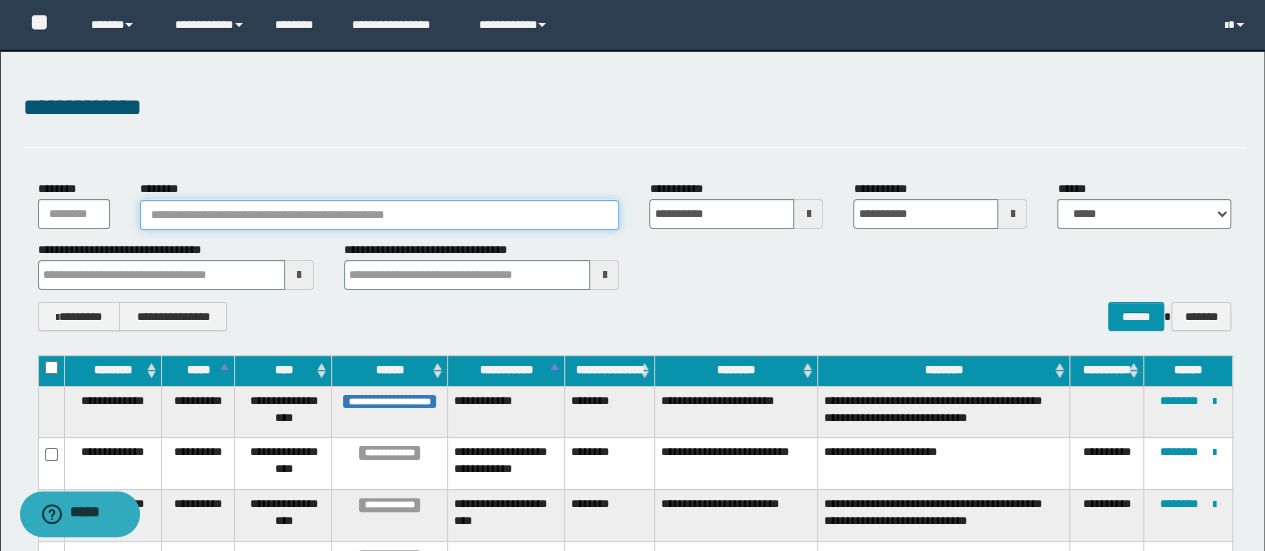 click on "********" at bounding box center (380, 215) 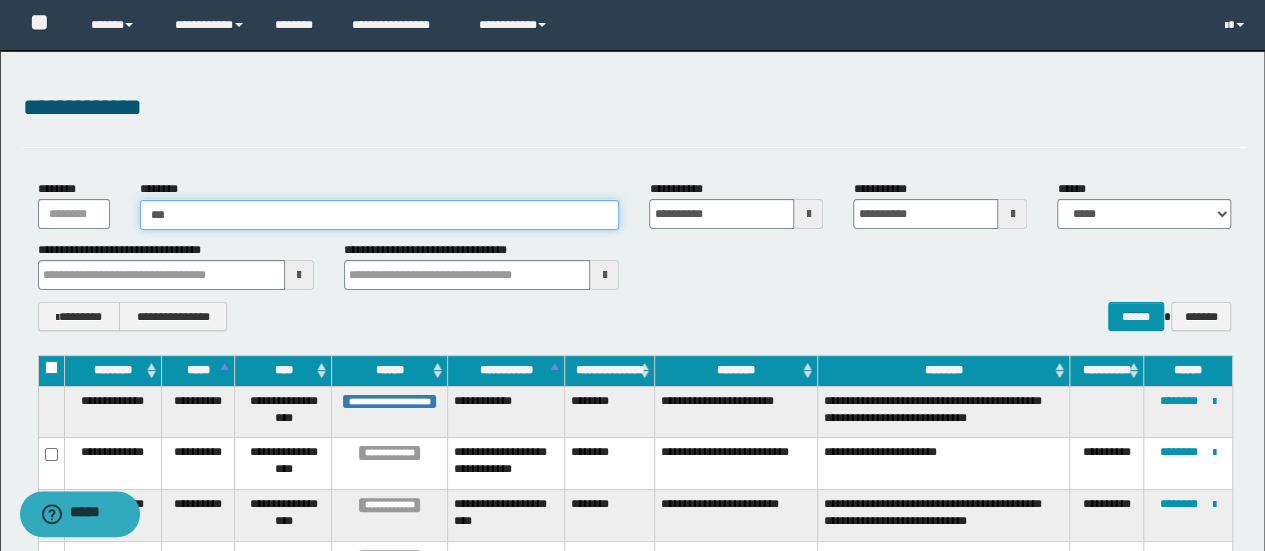 type on "****" 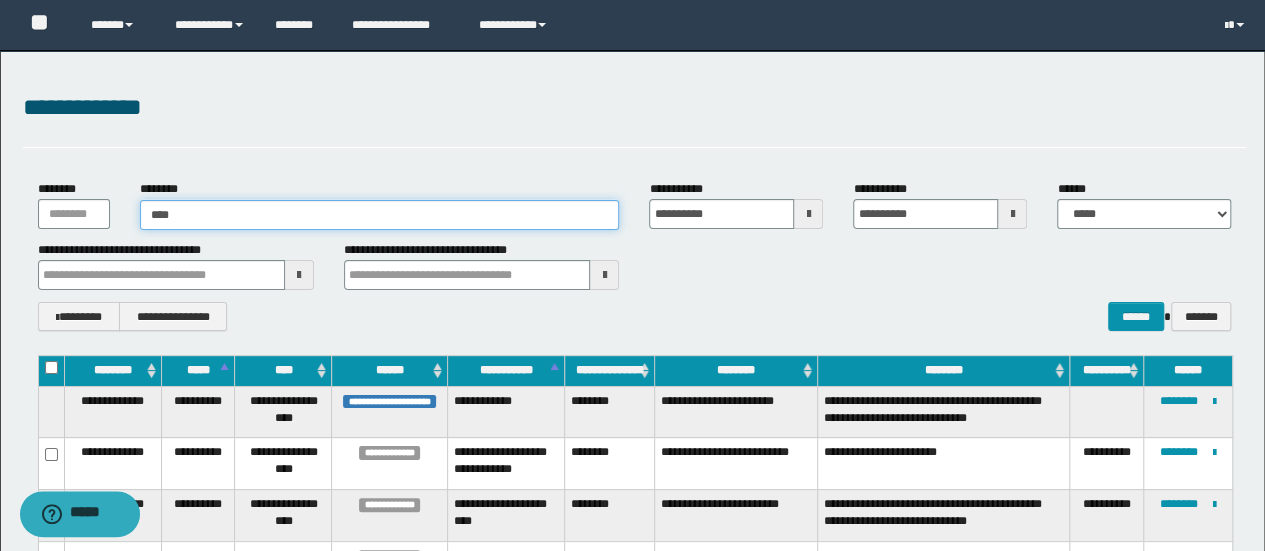 type on "****" 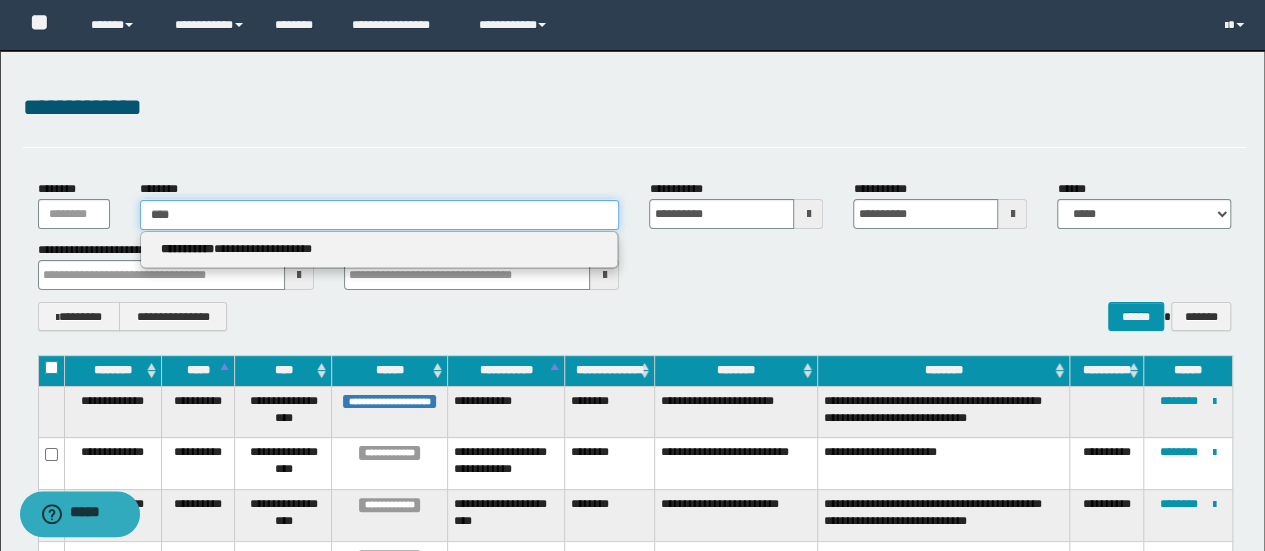 type 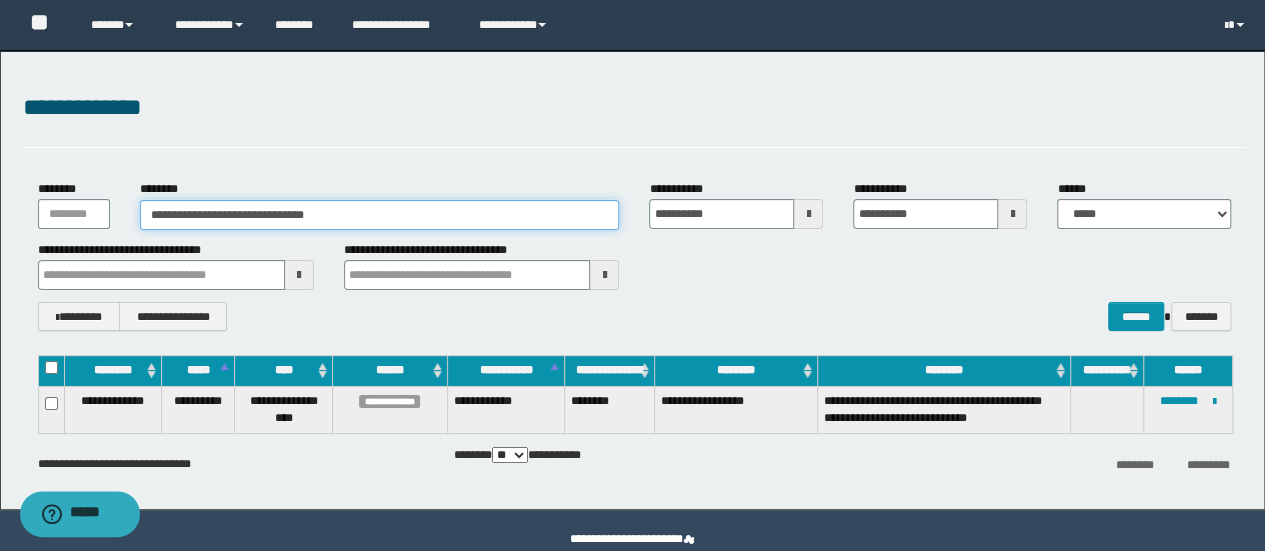 type on "**********" 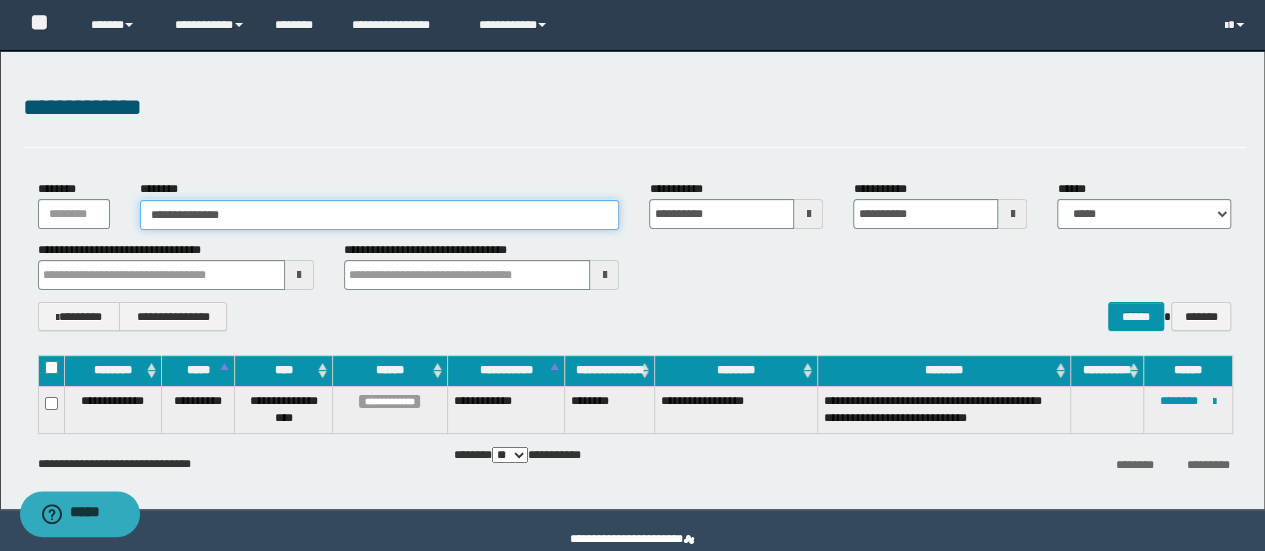 type 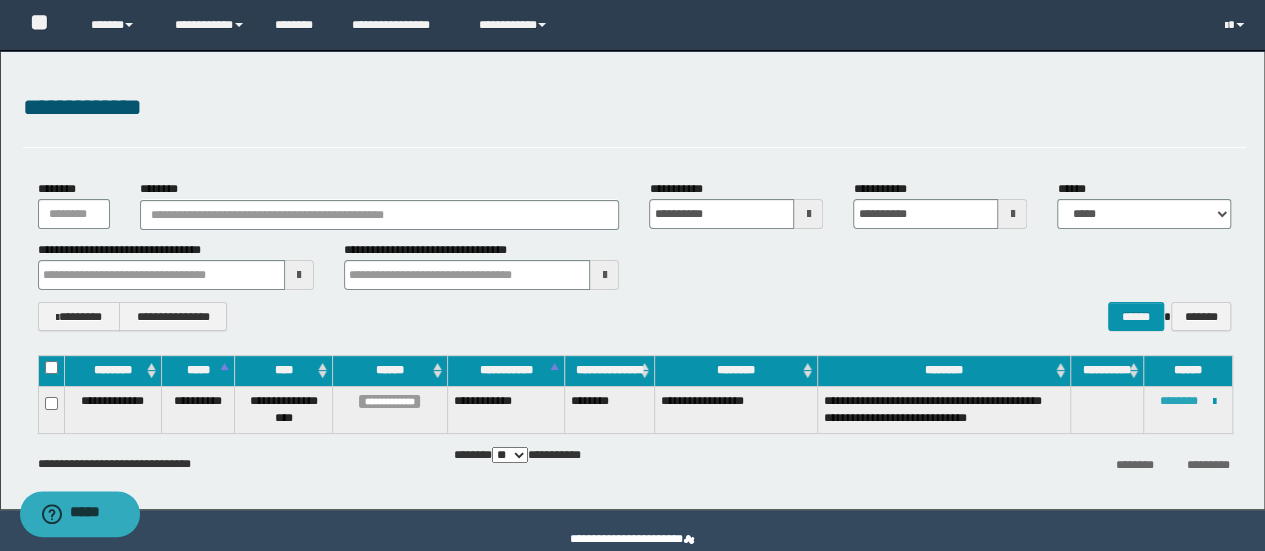 click on "********" at bounding box center (1179, 401) 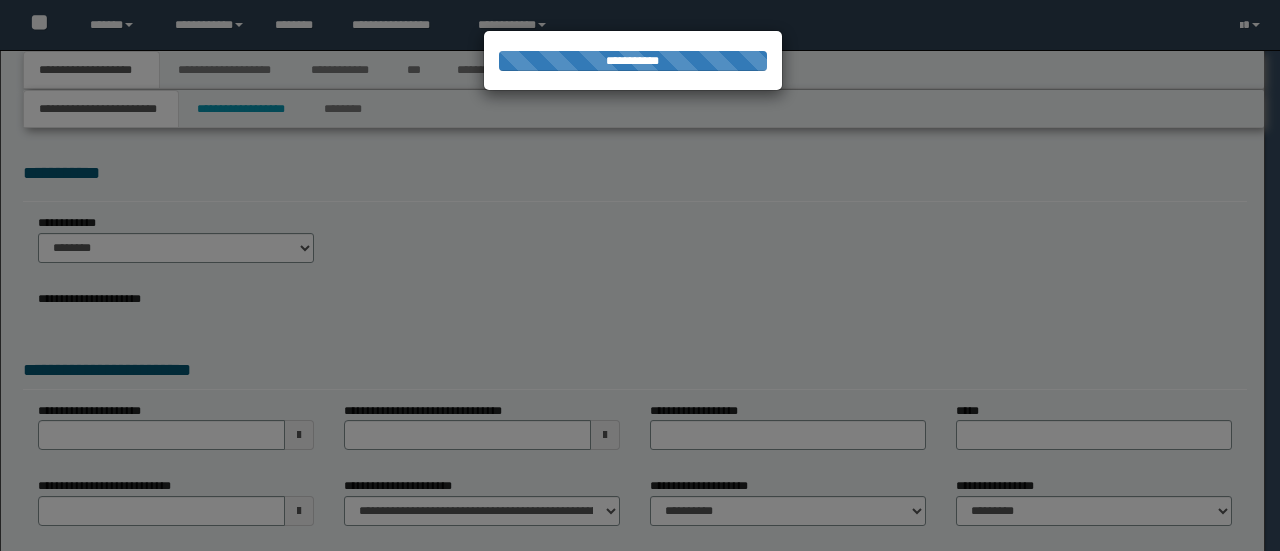 scroll, scrollTop: 0, scrollLeft: 0, axis: both 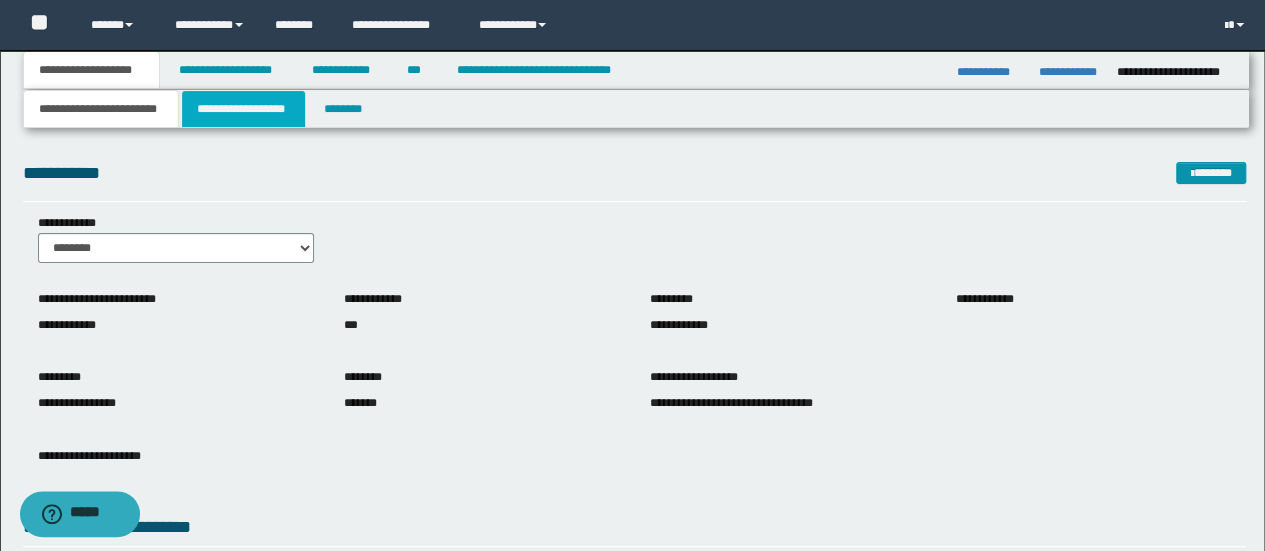 click on "**********" at bounding box center [243, 109] 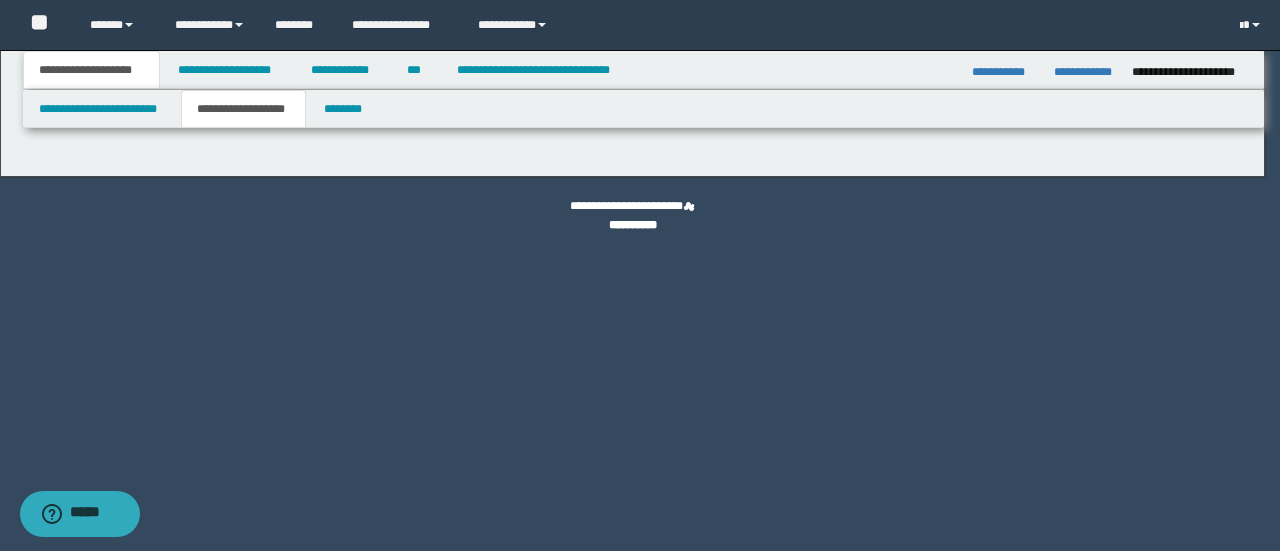 type on "********" 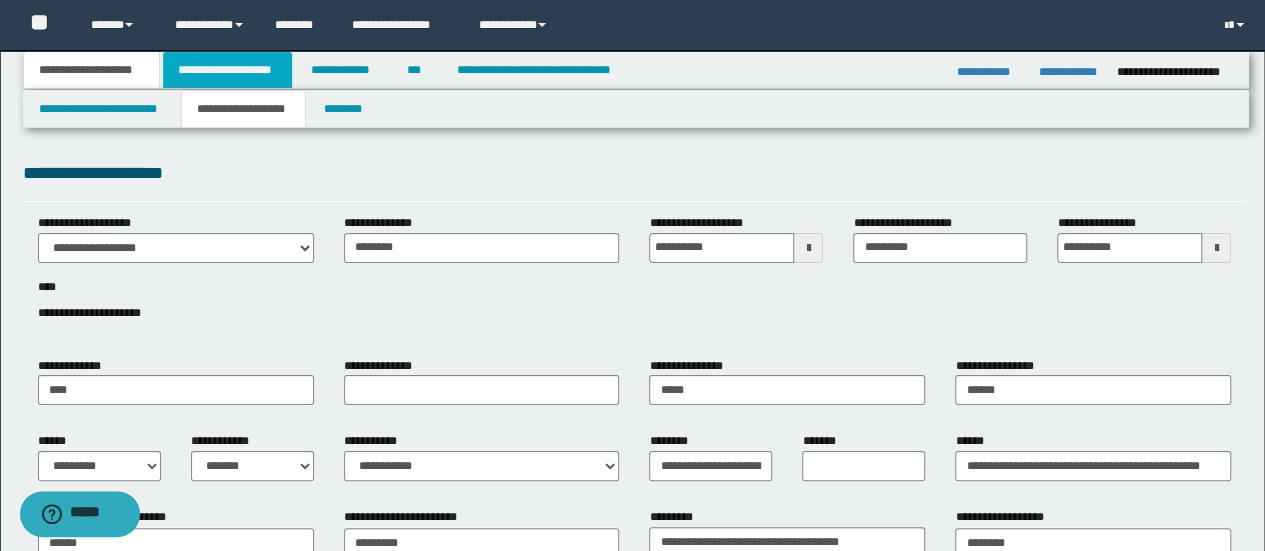 click on "**********" at bounding box center (227, 70) 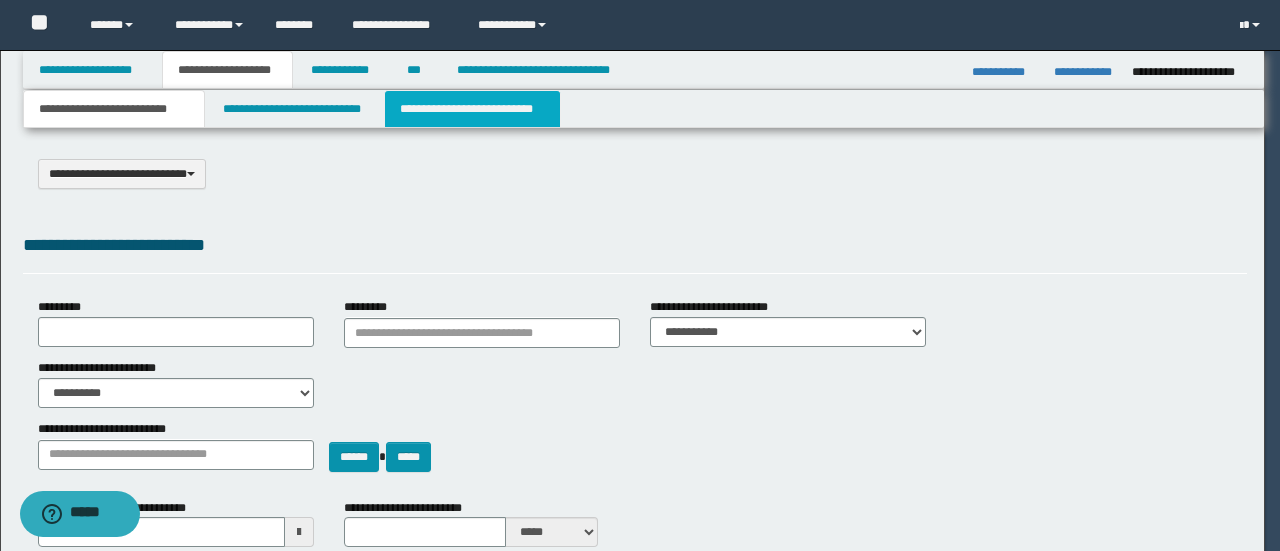 select on "*" 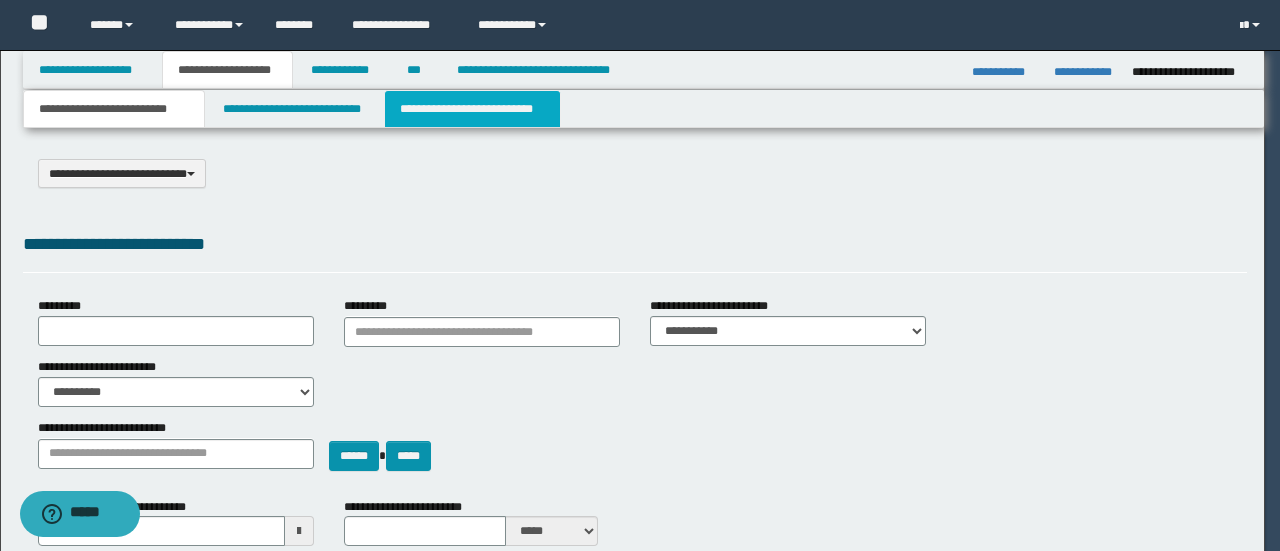 scroll, scrollTop: 0, scrollLeft: 0, axis: both 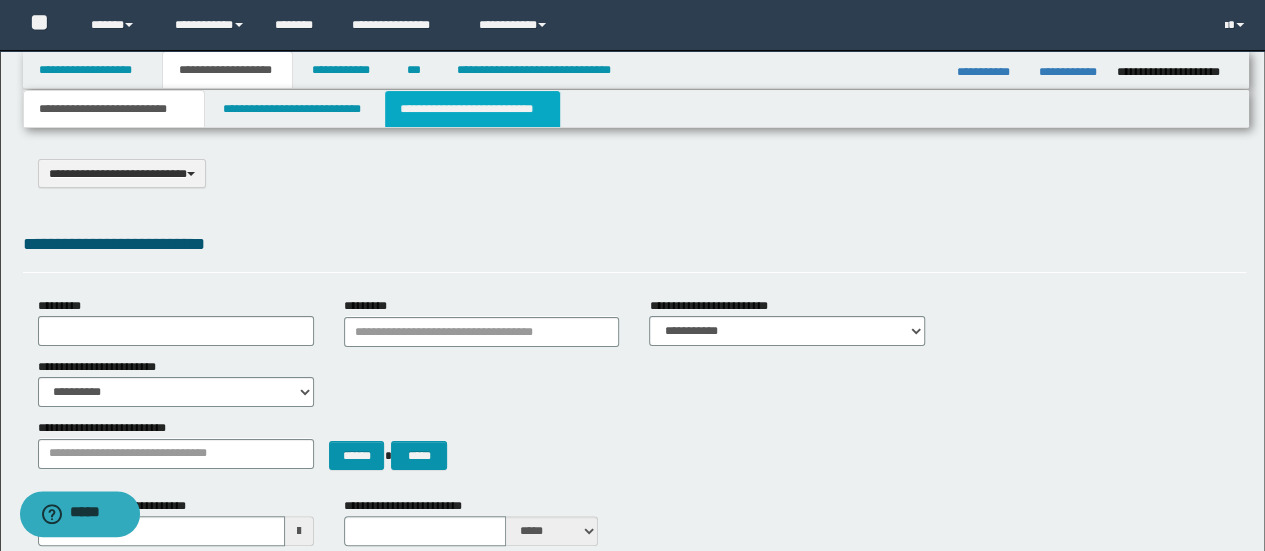 click on "**********" at bounding box center [472, 109] 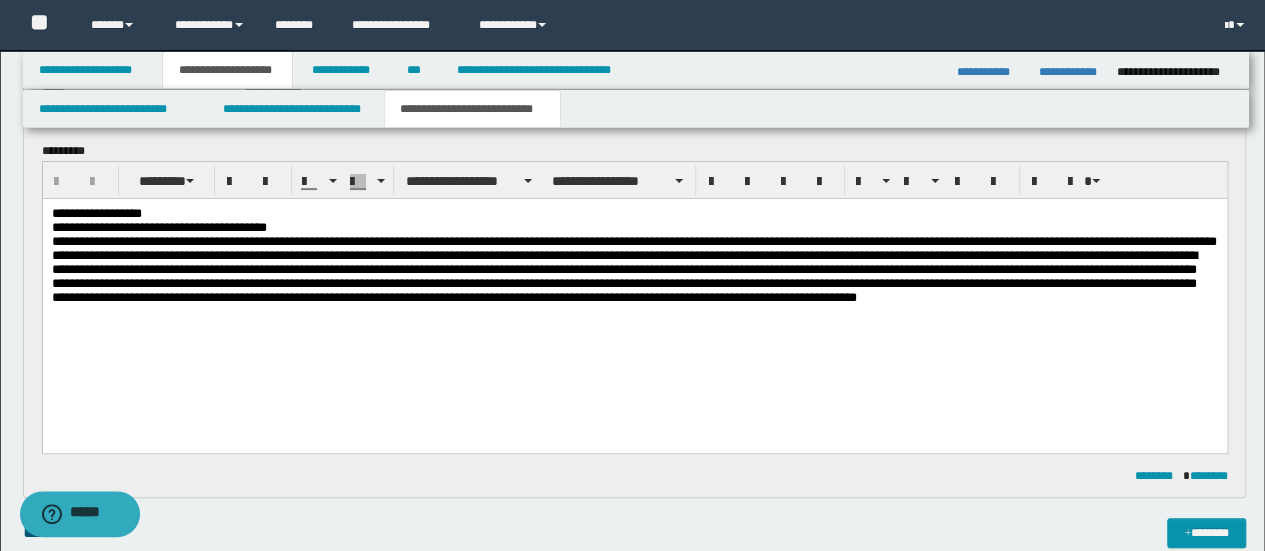 scroll, scrollTop: 200, scrollLeft: 0, axis: vertical 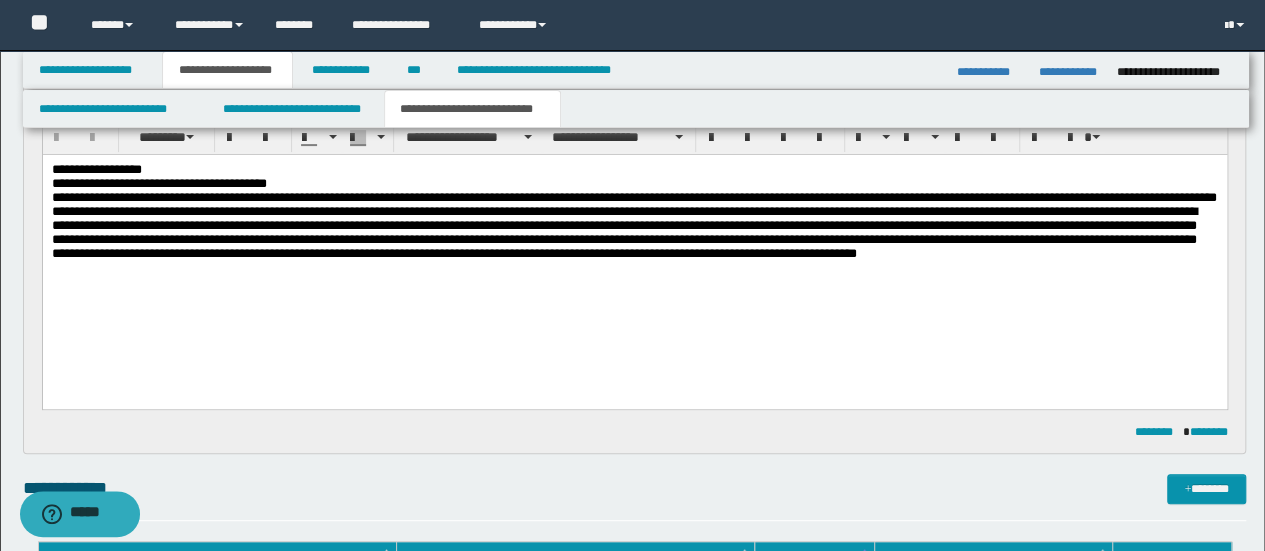 drag, startPoint x: 561, startPoint y: 337, endPoint x: 438, endPoint y: 375, distance: 128.73616 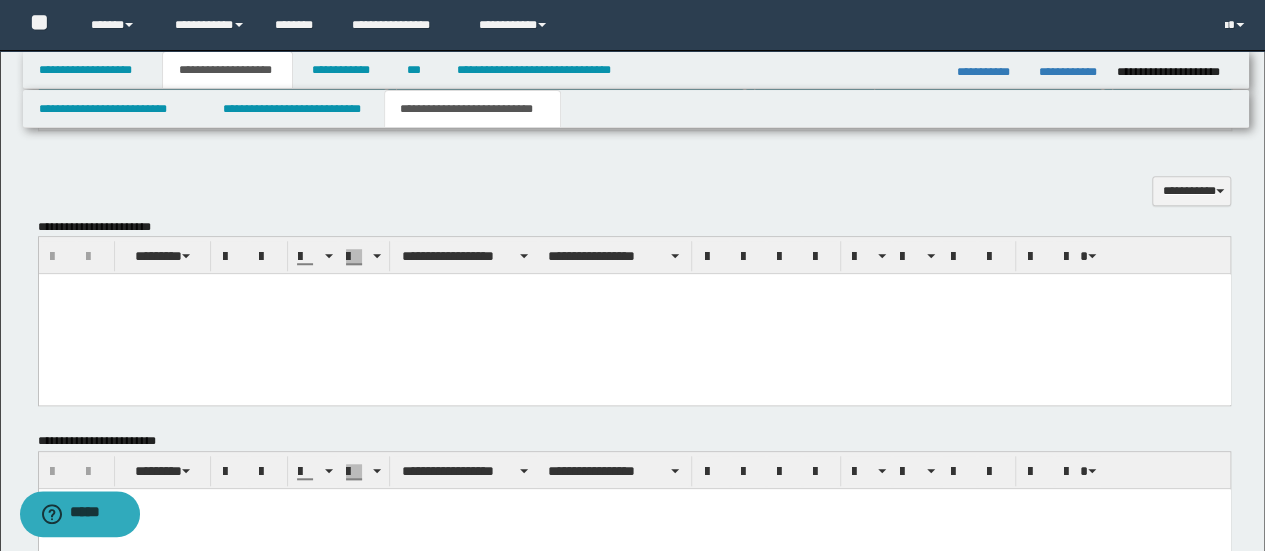 scroll, scrollTop: 700, scrollLeft: 0, axis: vertical 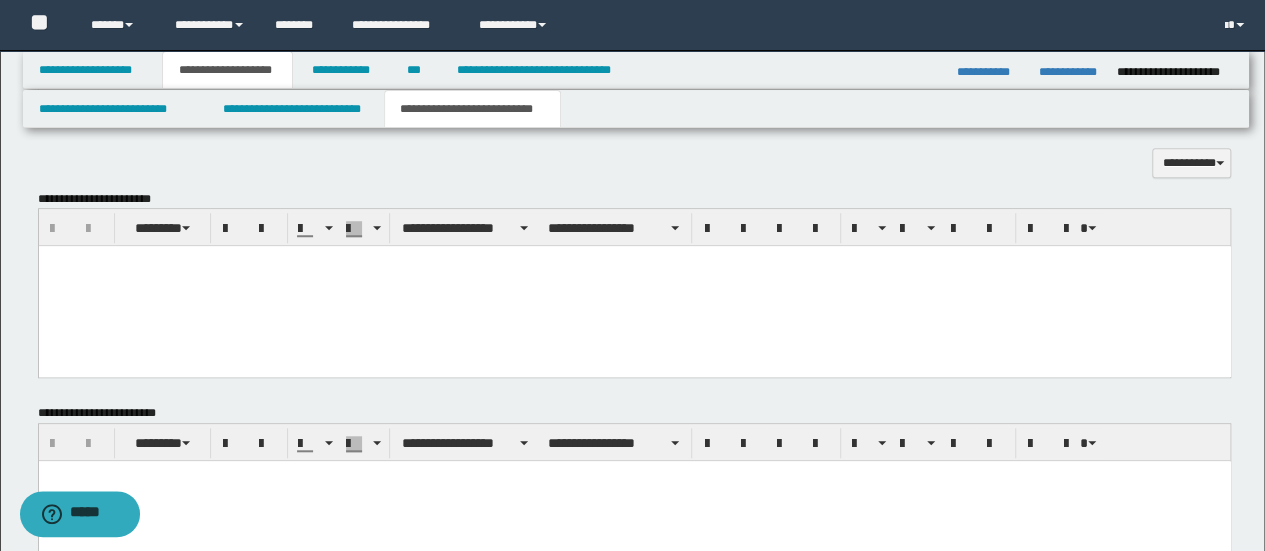 click at bounding box center (634, 286) 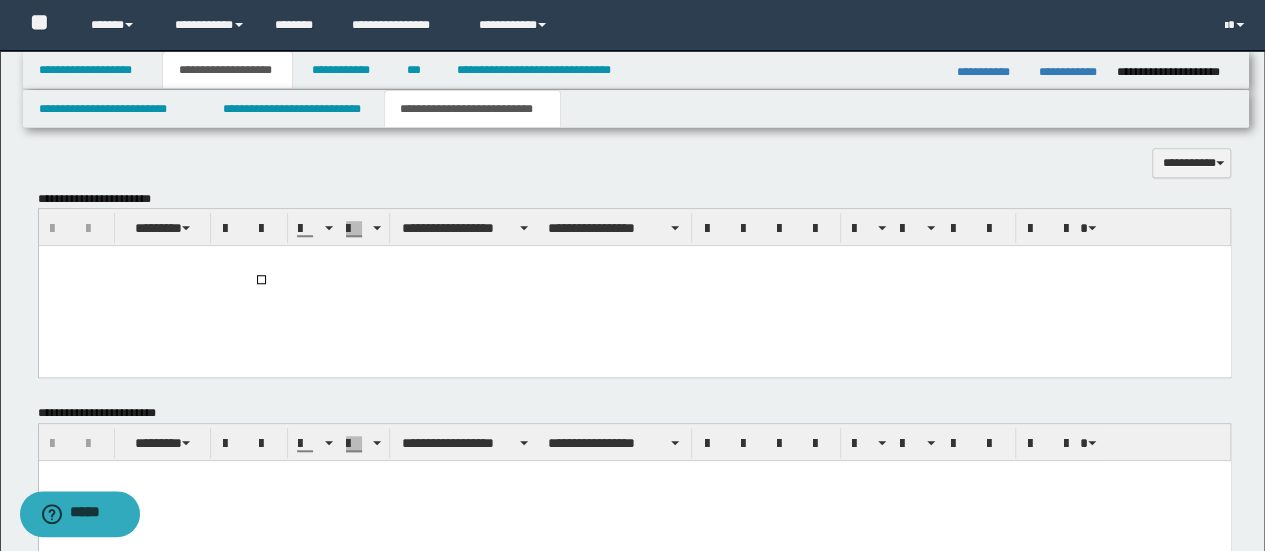 type 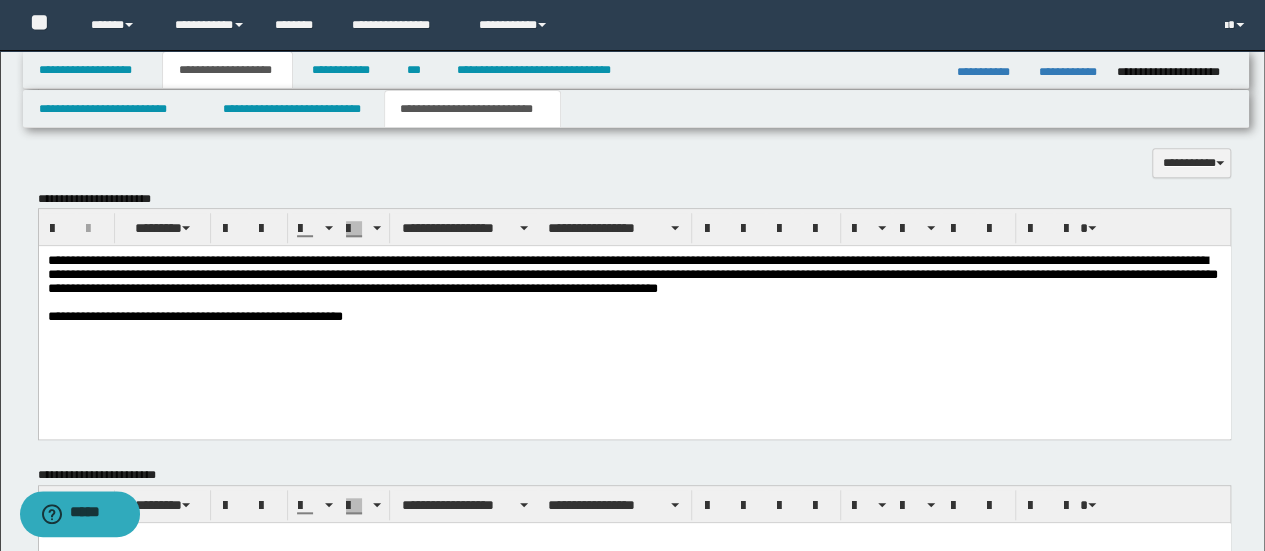 click on "[NUMBER] [STREET], [CITY], [STATE]" at bounding box center [634, 292] 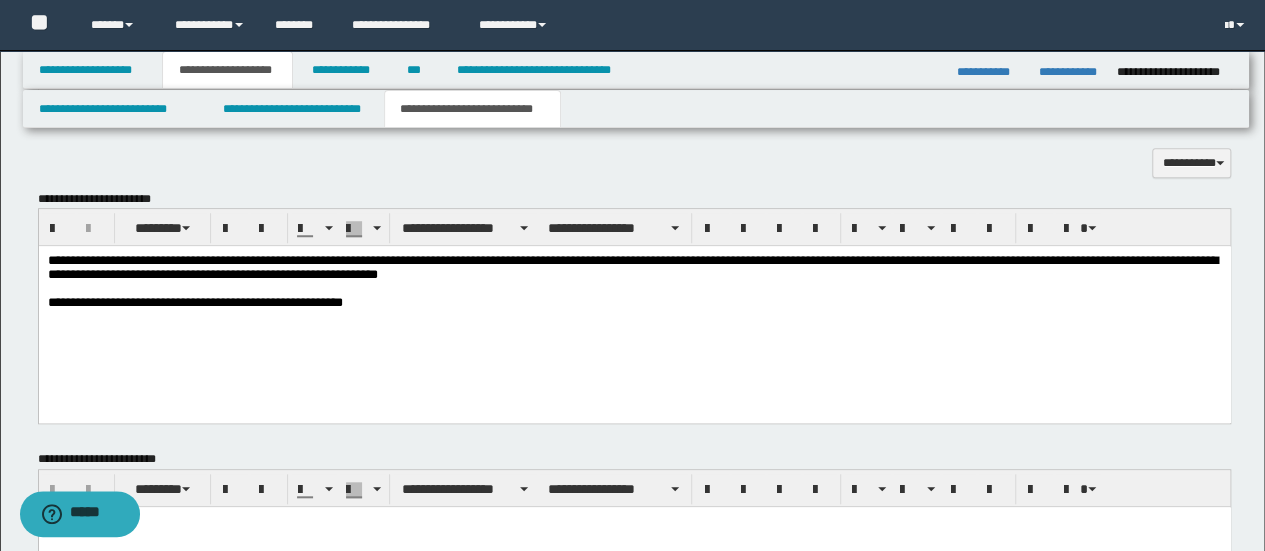 drag, startPoint x: 318, startPoint y: 280, endPoint x: 321, endPoint y: 297, distance: 17.262676 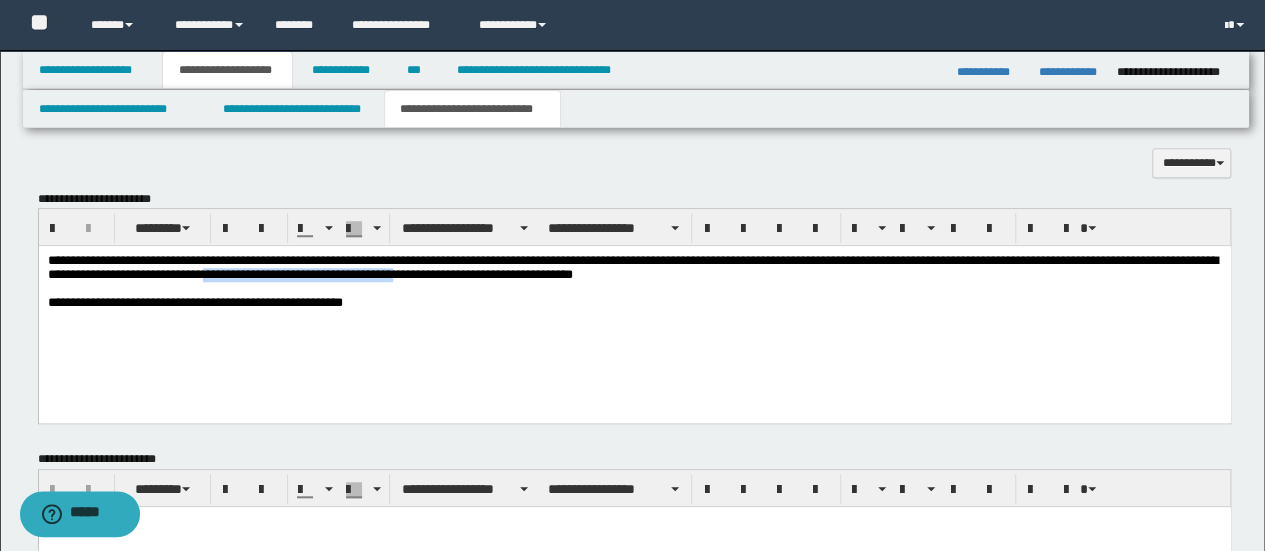 copy on "**********" 